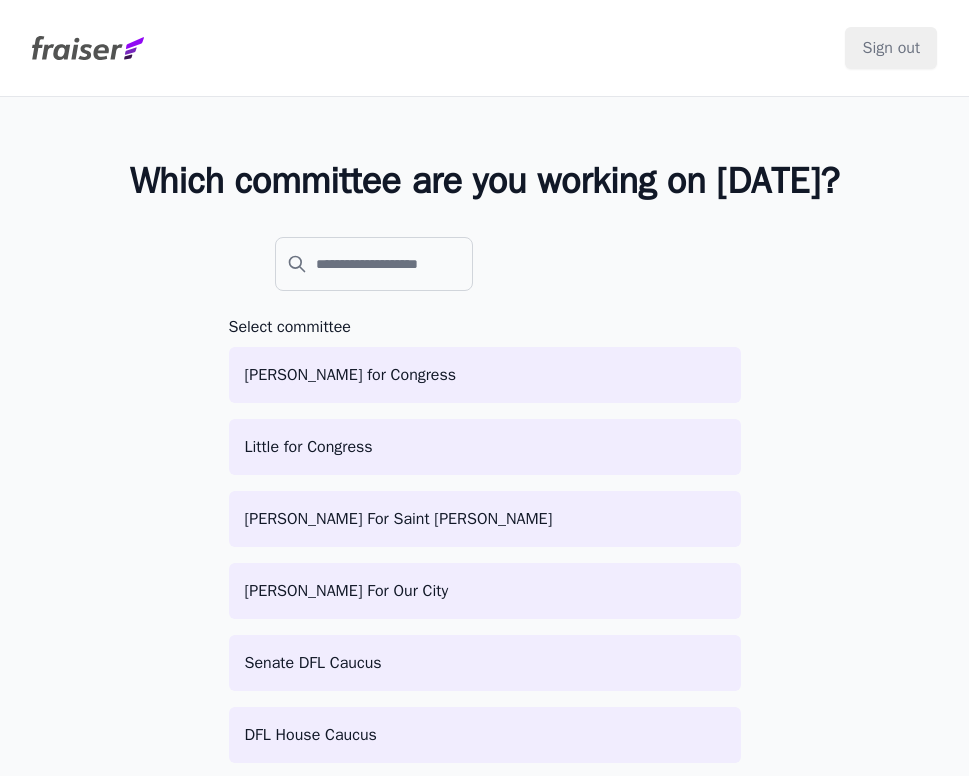 scroll, scrollTop: 0, scrollLeft: 0, axis: both 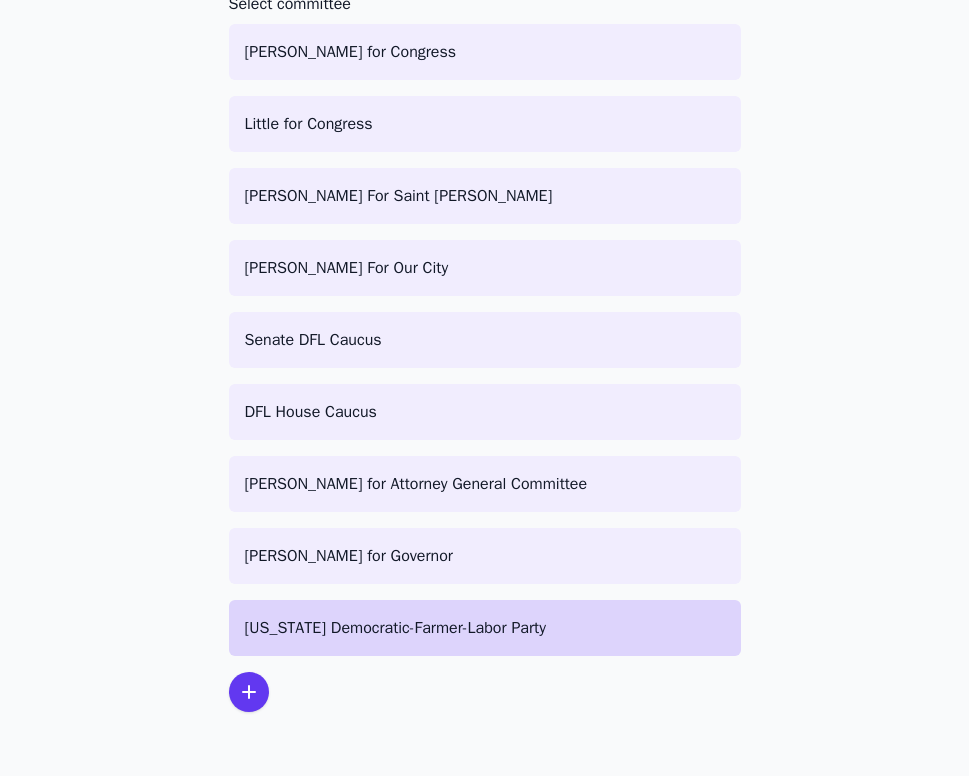 click on "[US_STATE] Democratic-Farmer-Labor Party" at bounding box center [485, 628] 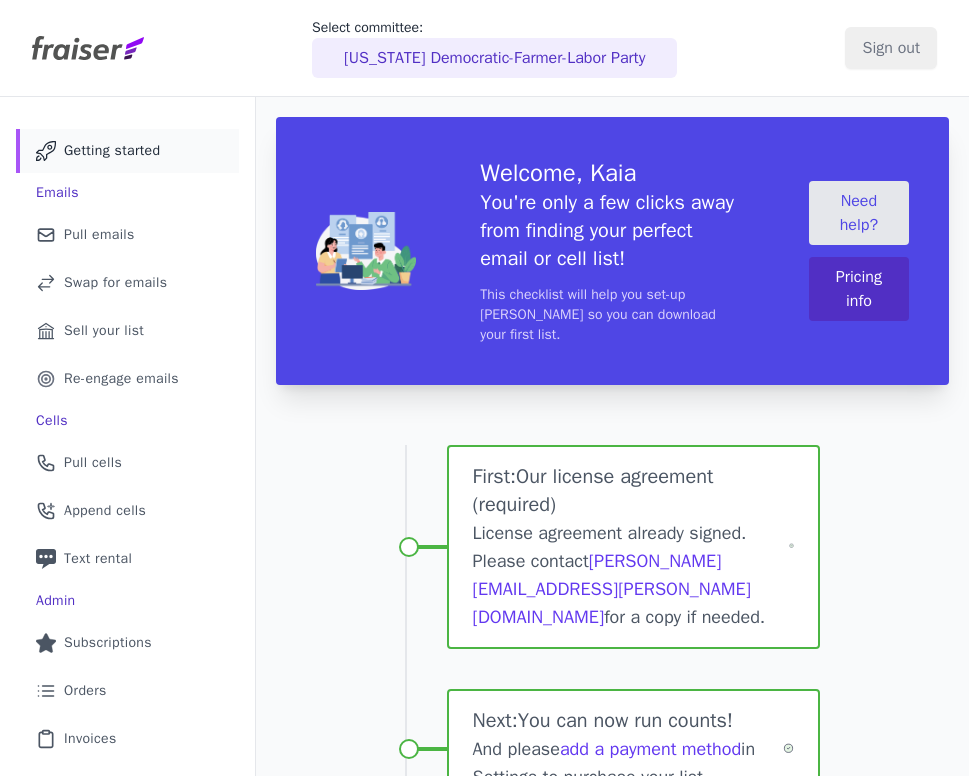 scroll, scrollTop: 0, scrollLeft: 0, axis: both 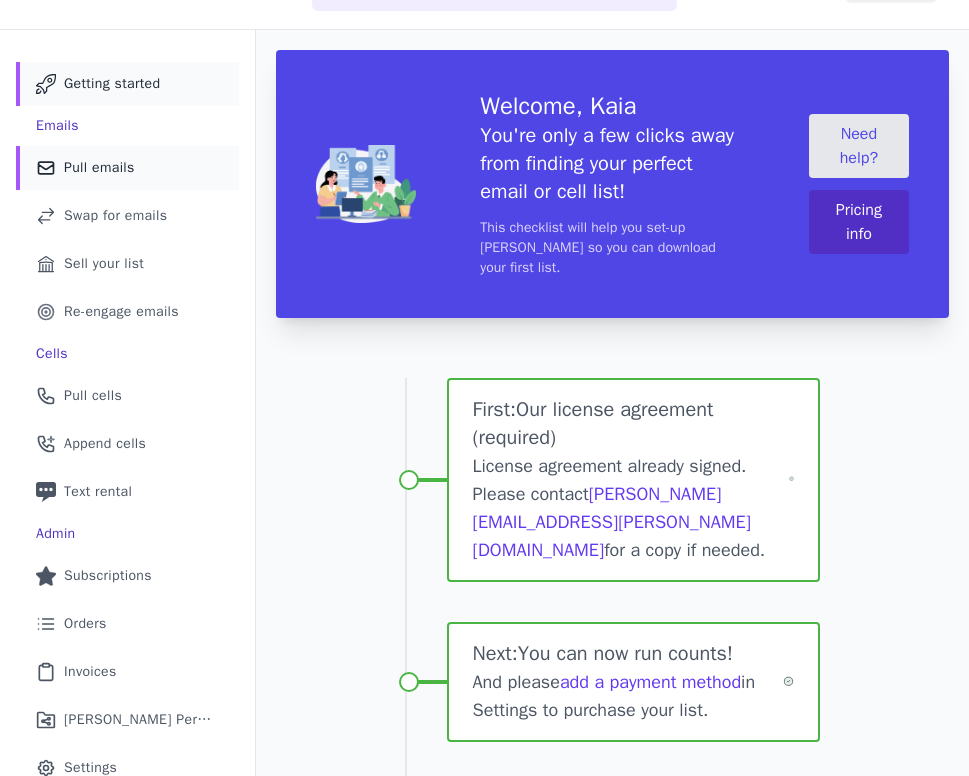 click on "Mail Icon Outline of a mail envelope
Pull emails" at bounding box center [127, 168] 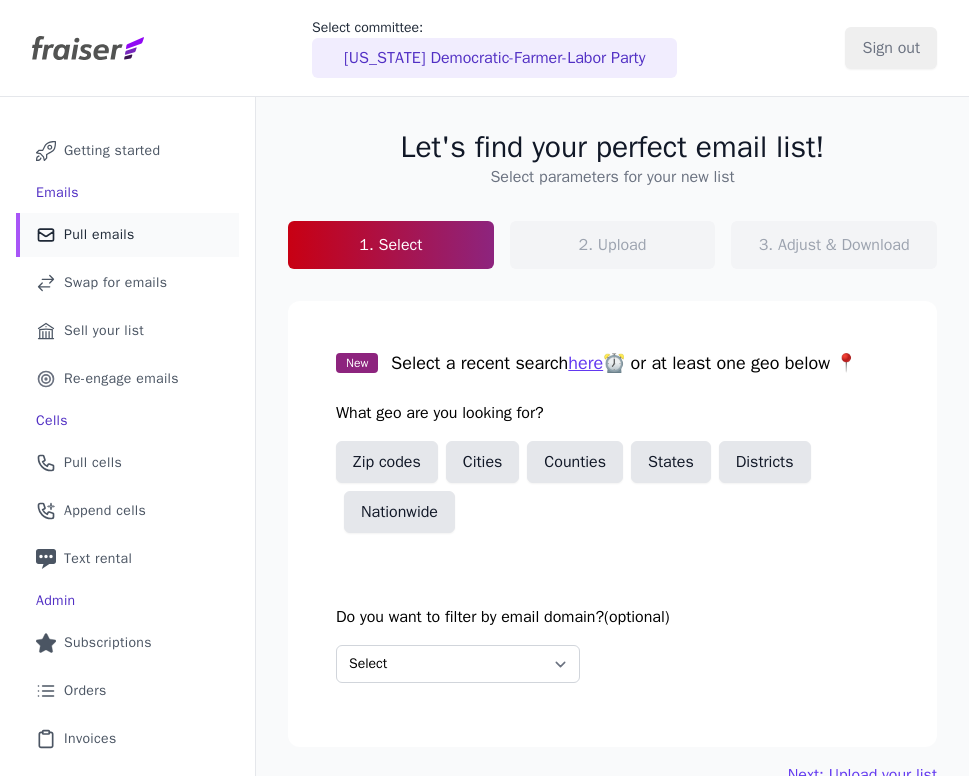 scroll, scrollTop: 0, scrollLeft: 0, axis: both 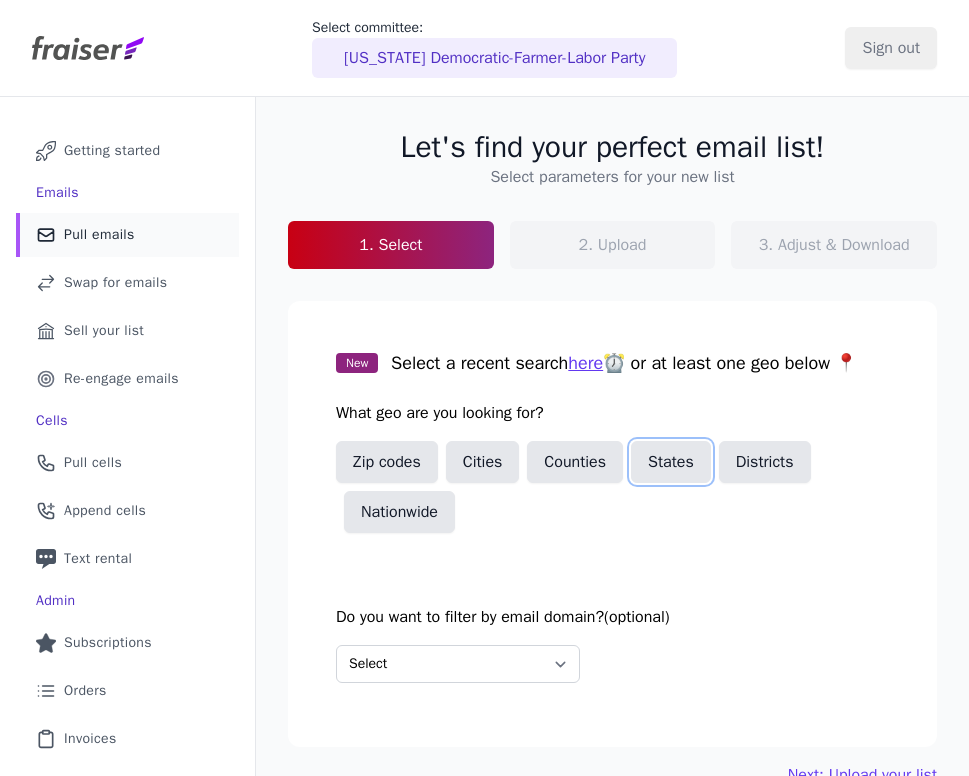 click on "States" at bounding box center (671, 462) 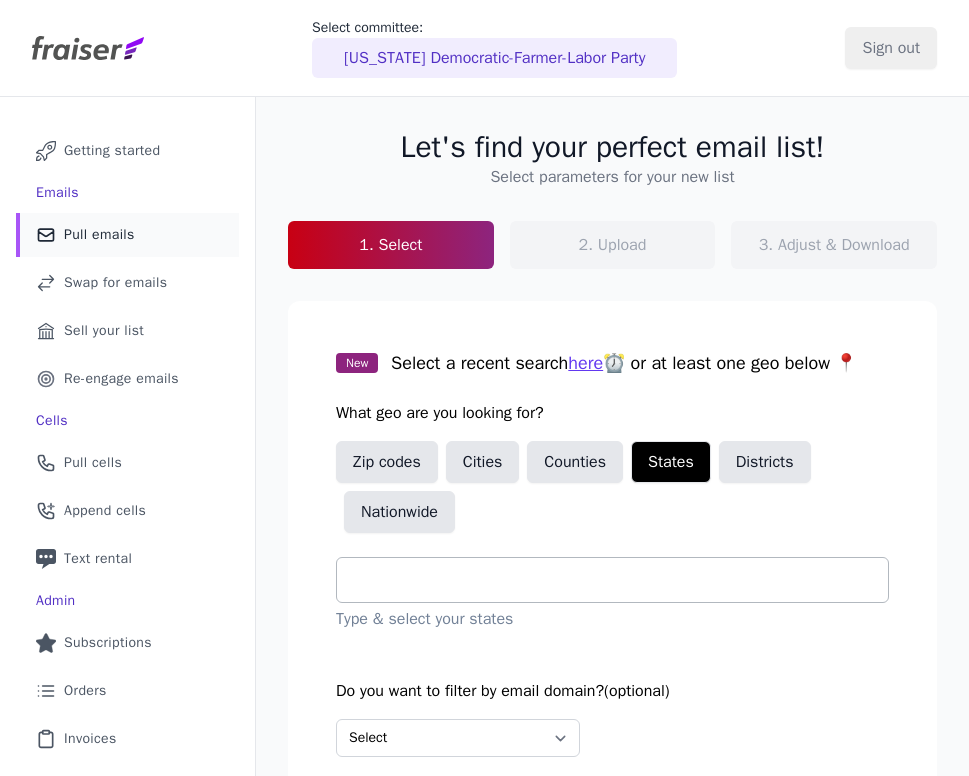 click at bounding box center [620, 580] 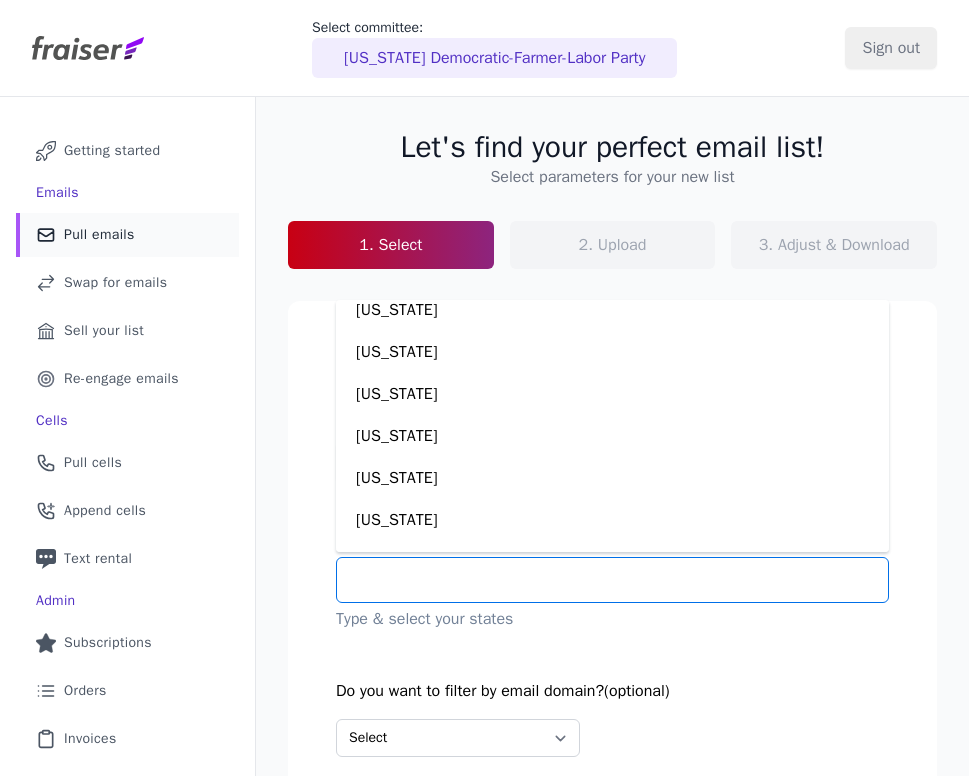 scroll, scrollTop: 1101, scrollLeft: 0, axis: vertical 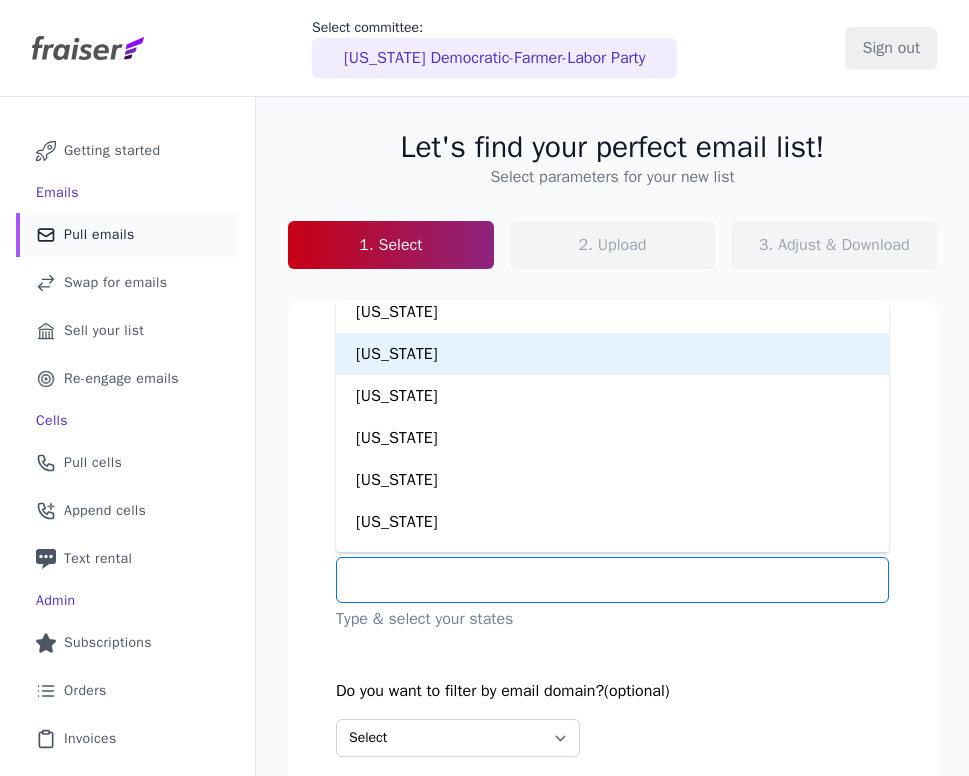 click on "Minnesota" at bounding box center (612, 354) 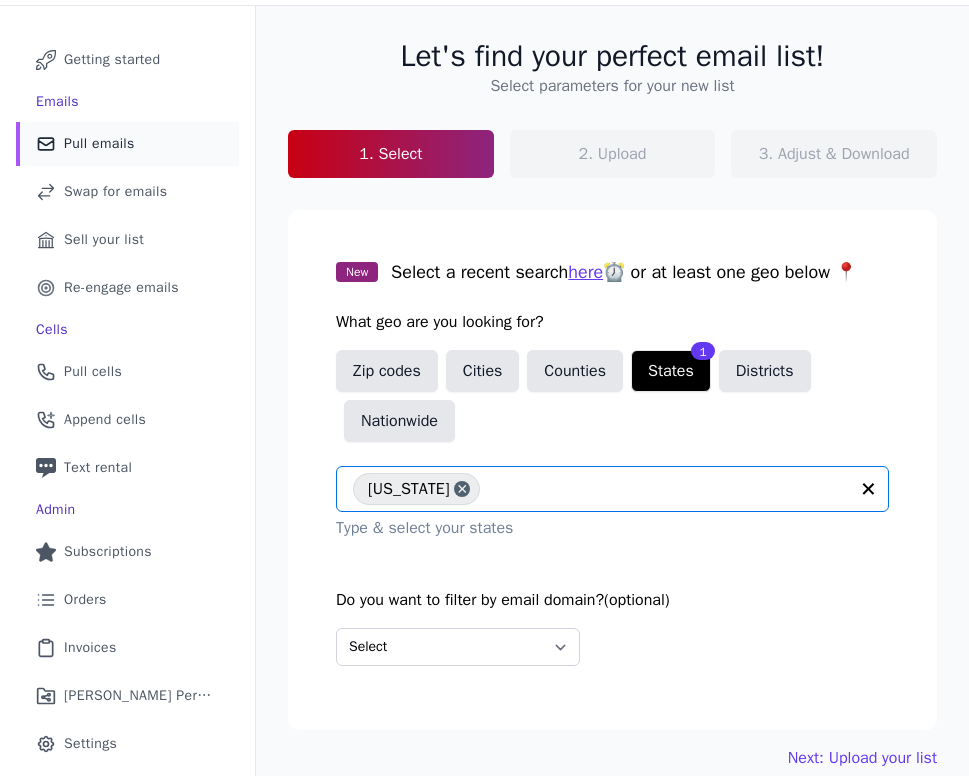 scroll, scrollTop: 129, scrollLeft: 0, axis: vertical 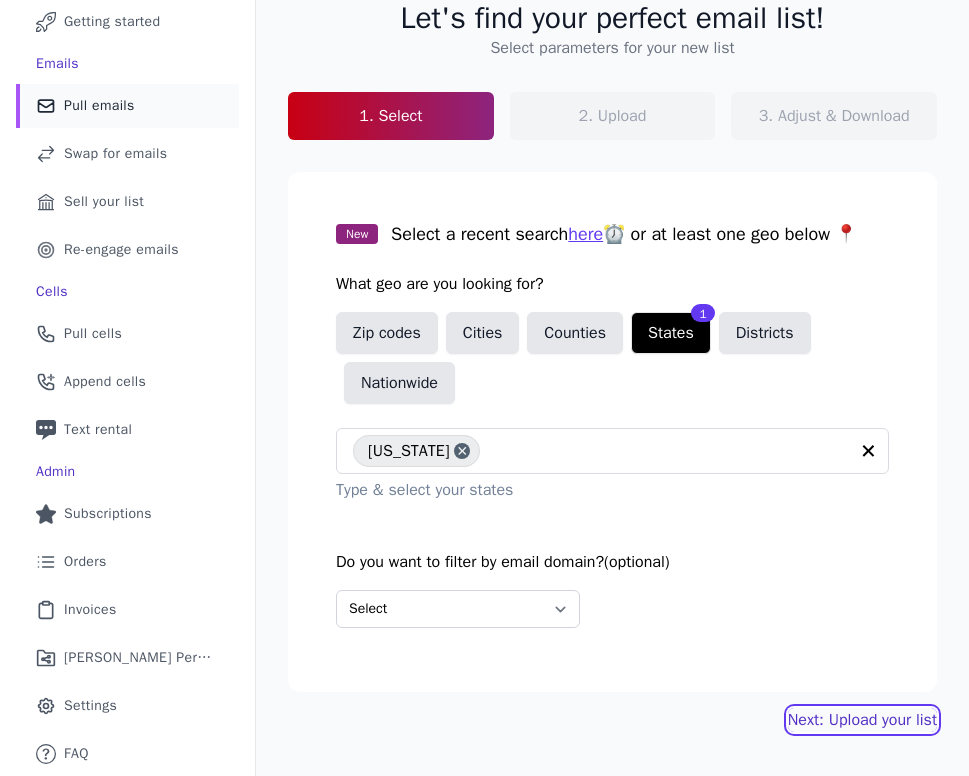 click on "Next: Upload your list" at bounding box center [862, 720] 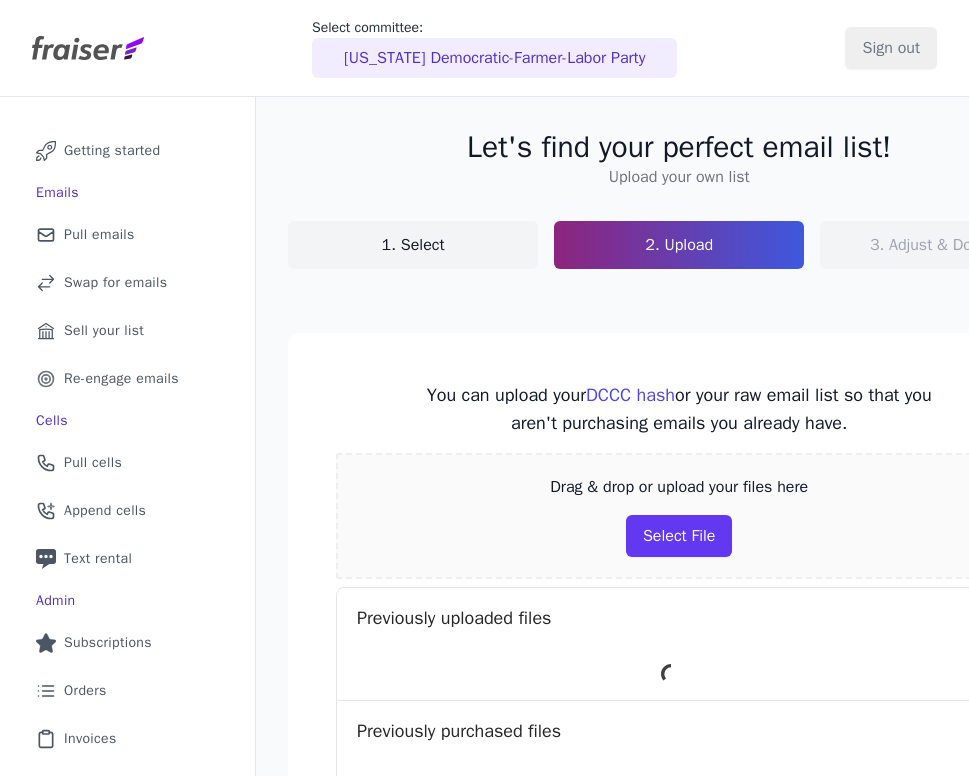 scroll, scrollTop: 0, scrollLeft: 0, axis: both 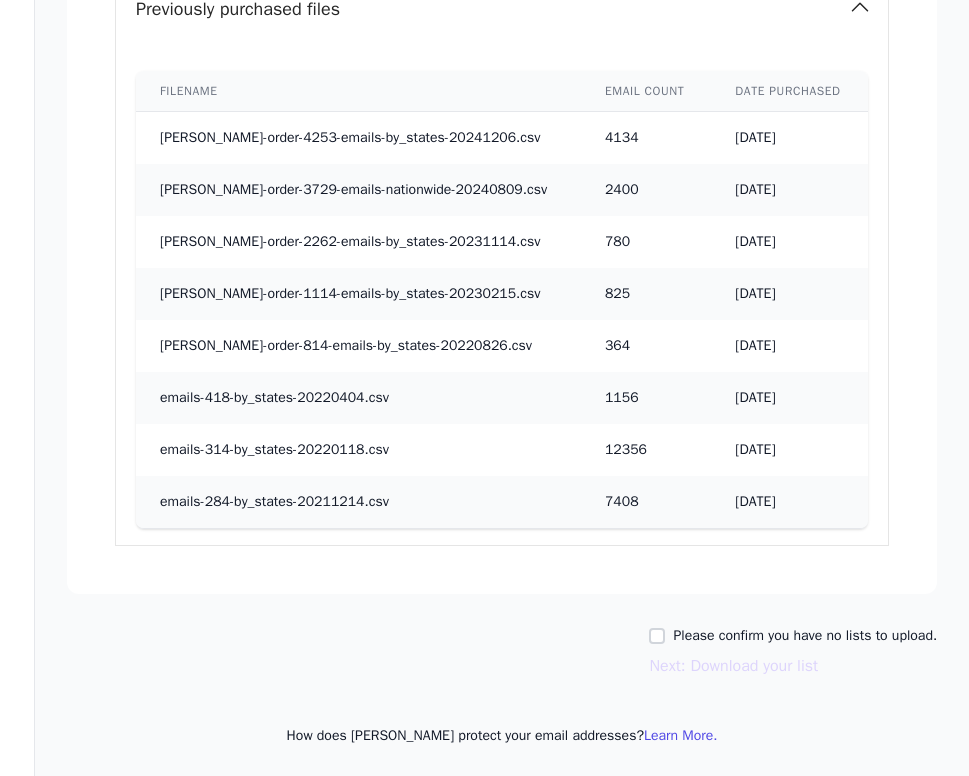 click on "Please confirm you have no lists to upload." at bounding box center (805, 636) 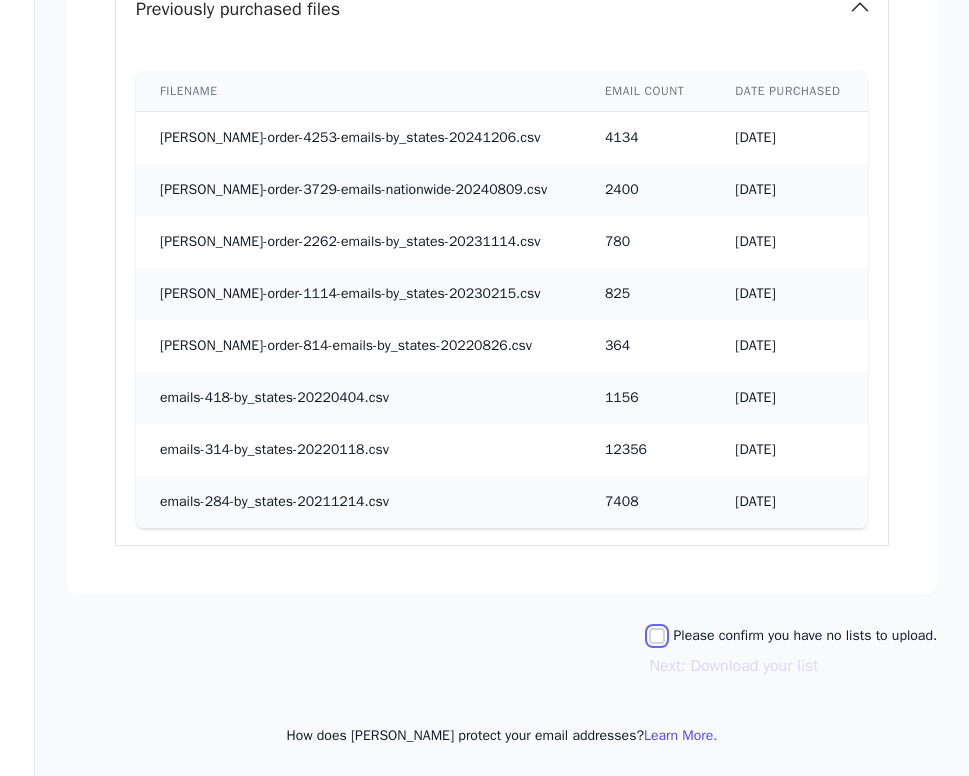 checkbox on "true" 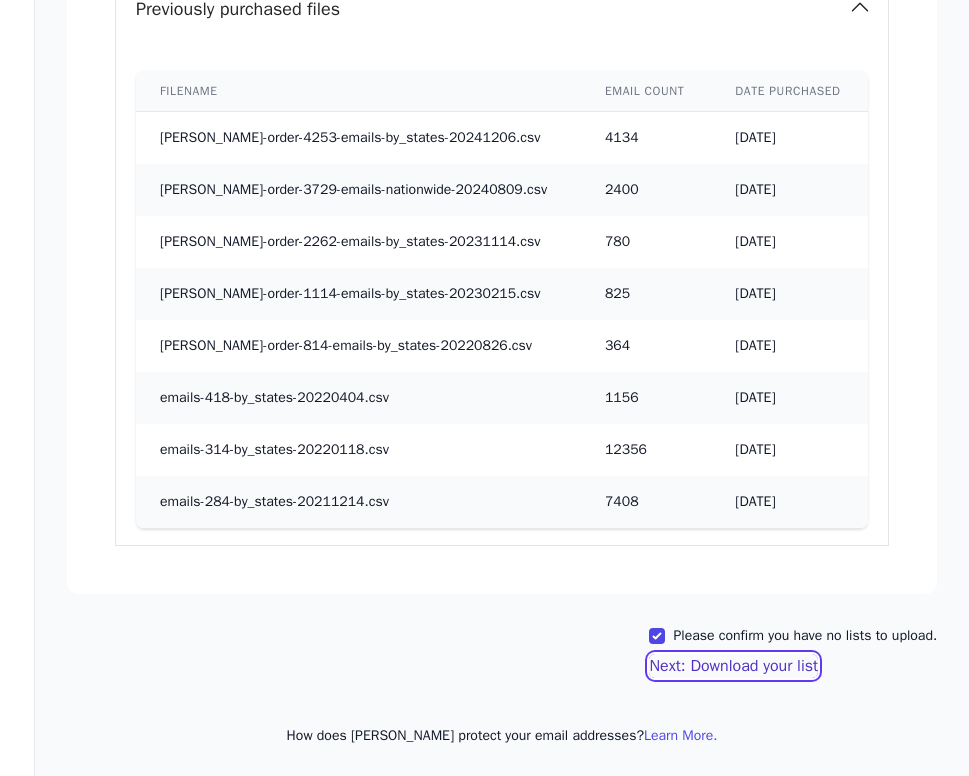 click on "Next: Download your list" at bounding box center (733, 666) 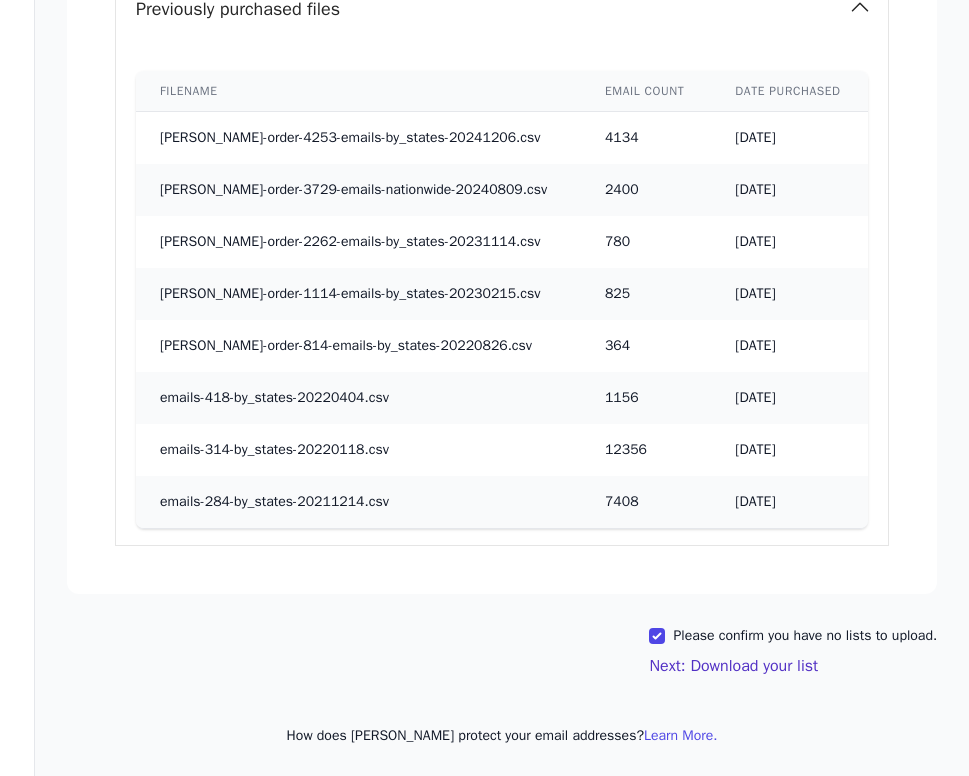scroll, scrollTop: 912, scrollLeft: 233, axis: both 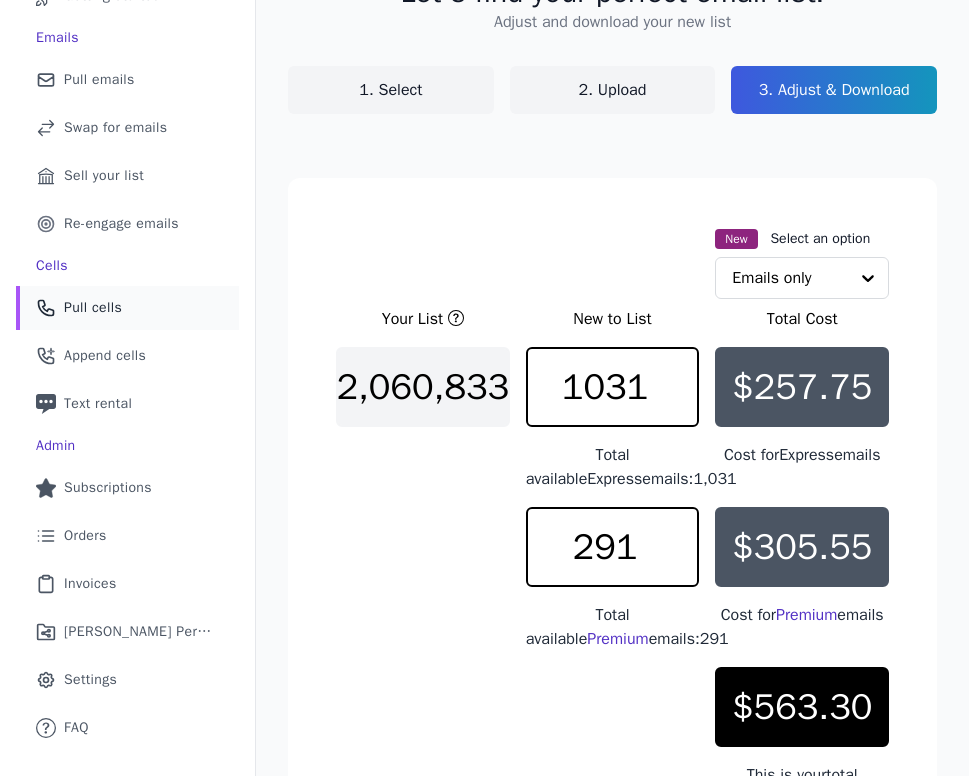 click on "Pull cells" at bounding box center (93, 308) 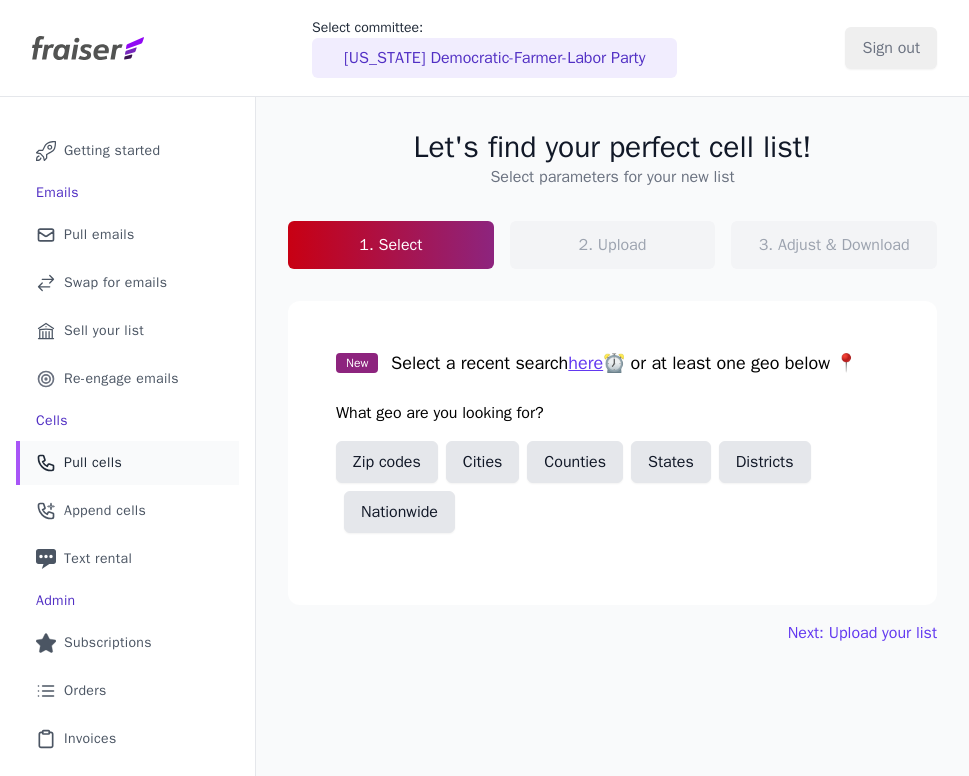 scroll, scrollTop: 0, scrollLeft: 0, axis: both 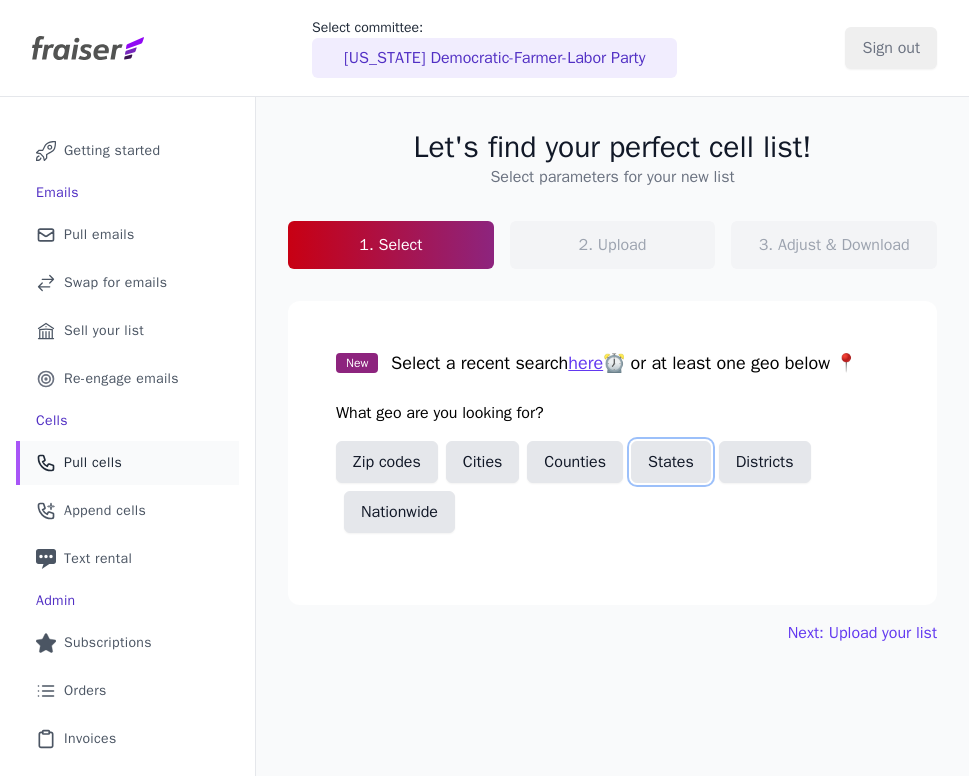 click on "States" at bounding box center (671, 462) 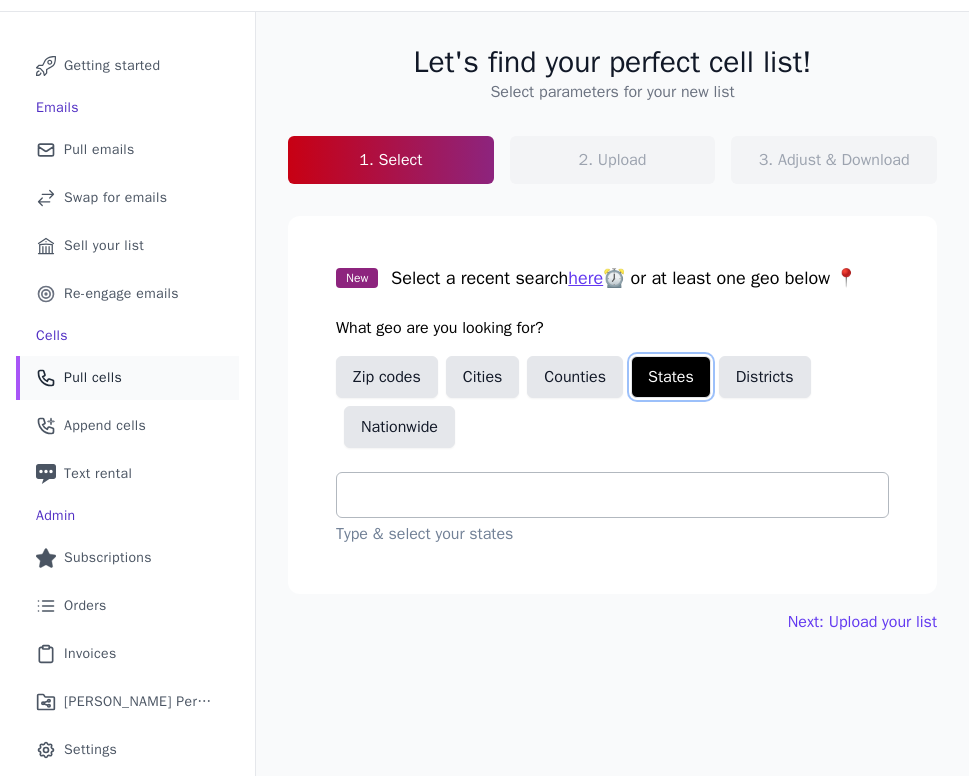 scroll, scrollTop: 129, scrollLeft: 0, axis: vertical 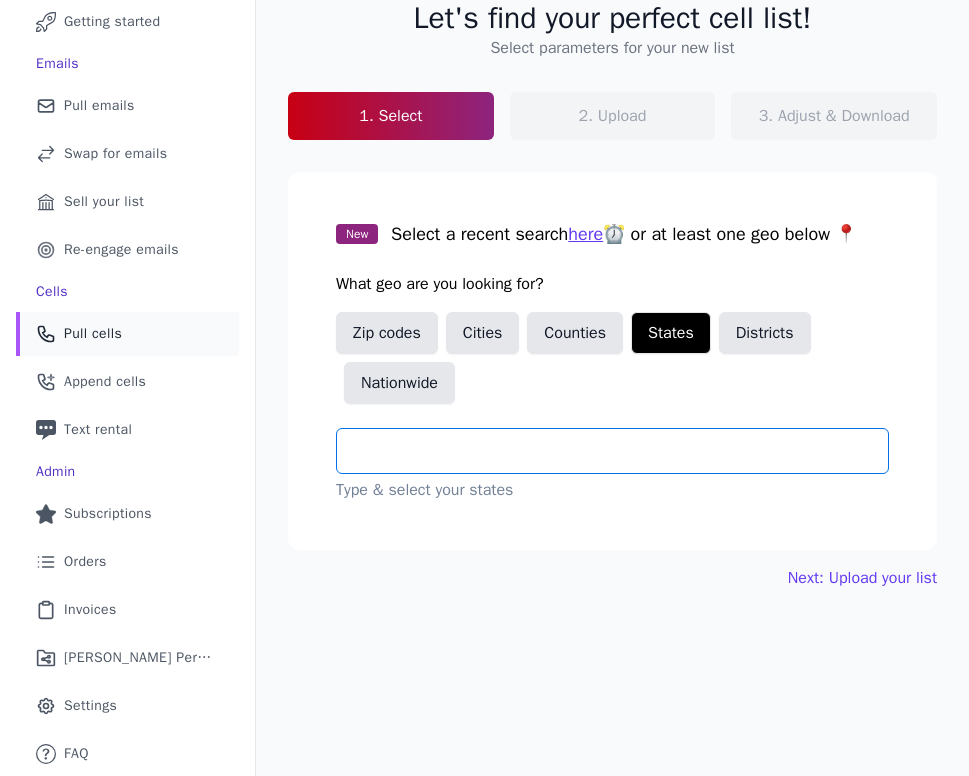 click at bounding box center [620, 451] 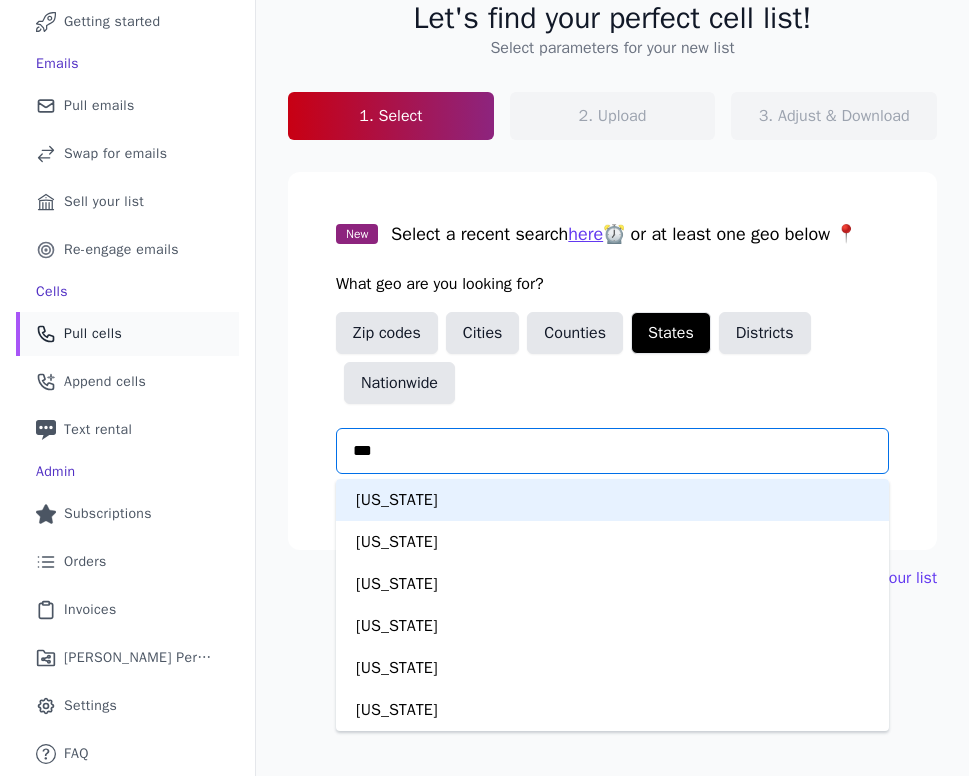 type on "****" 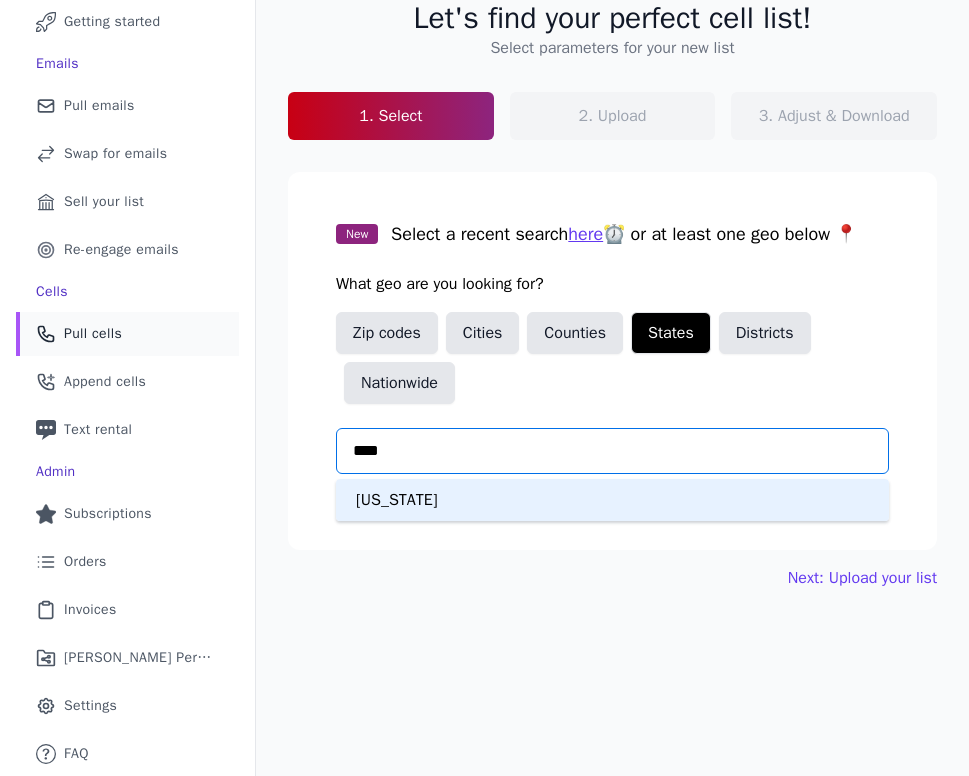 click on "[US_STATE]" at bounding box center [612, 500] 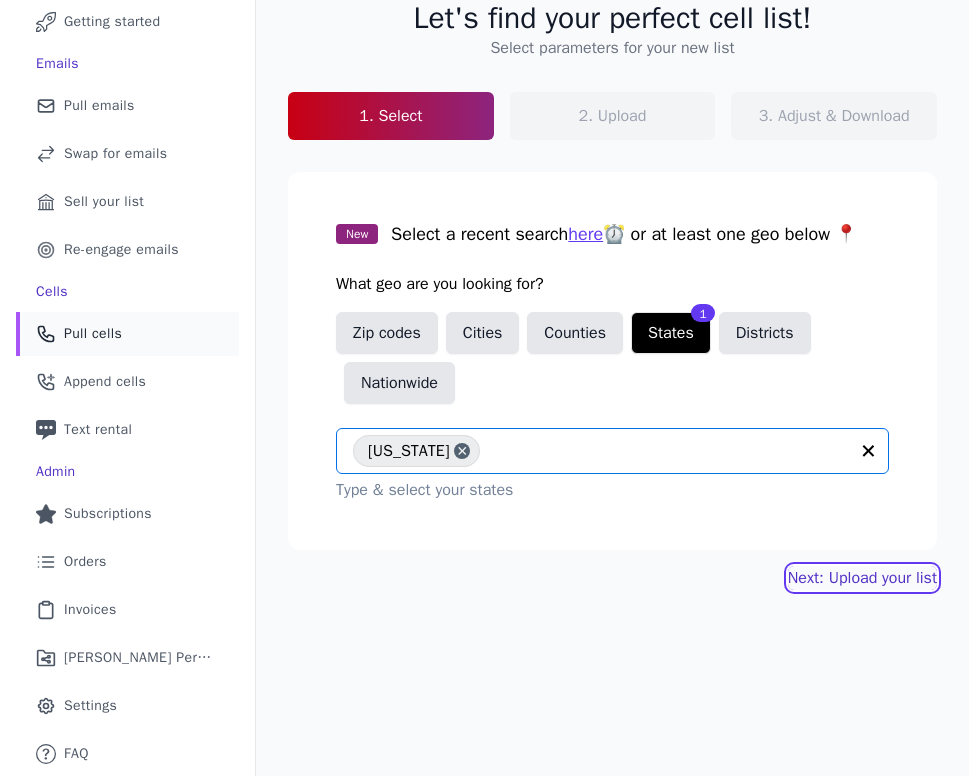click on "Next: Upload your list" at bounding box center [862, 578] 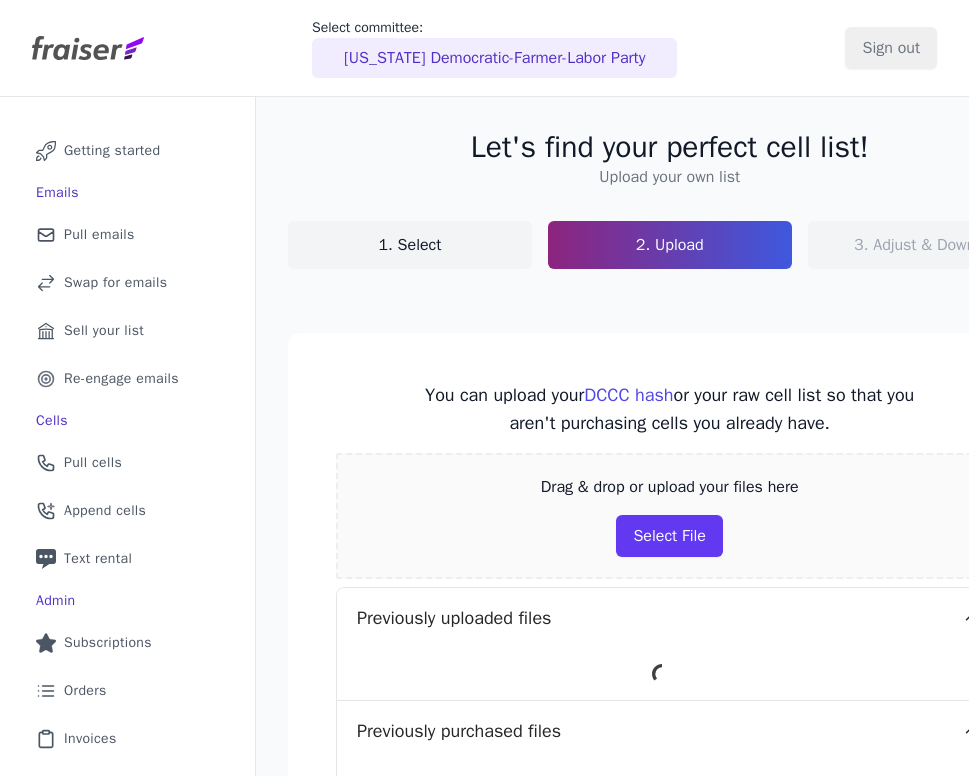 scroll, scrollTop: 0, scrollLeft: 0, axis: both 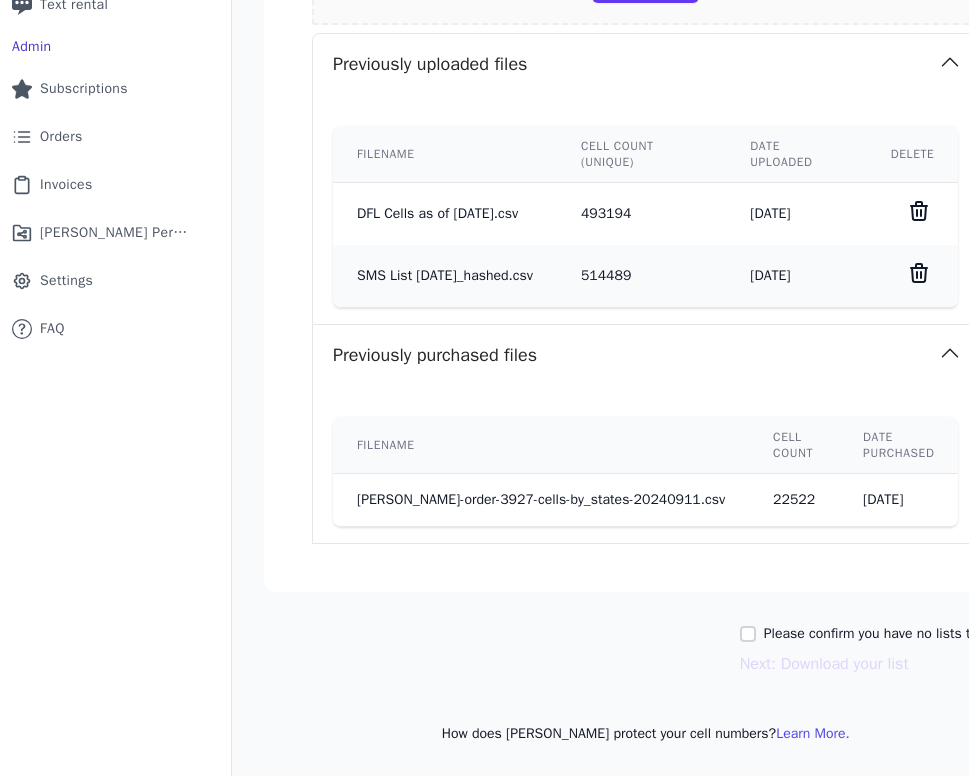 click on "Please confirm you have no lists to upload." at bounding box center (896, 634) 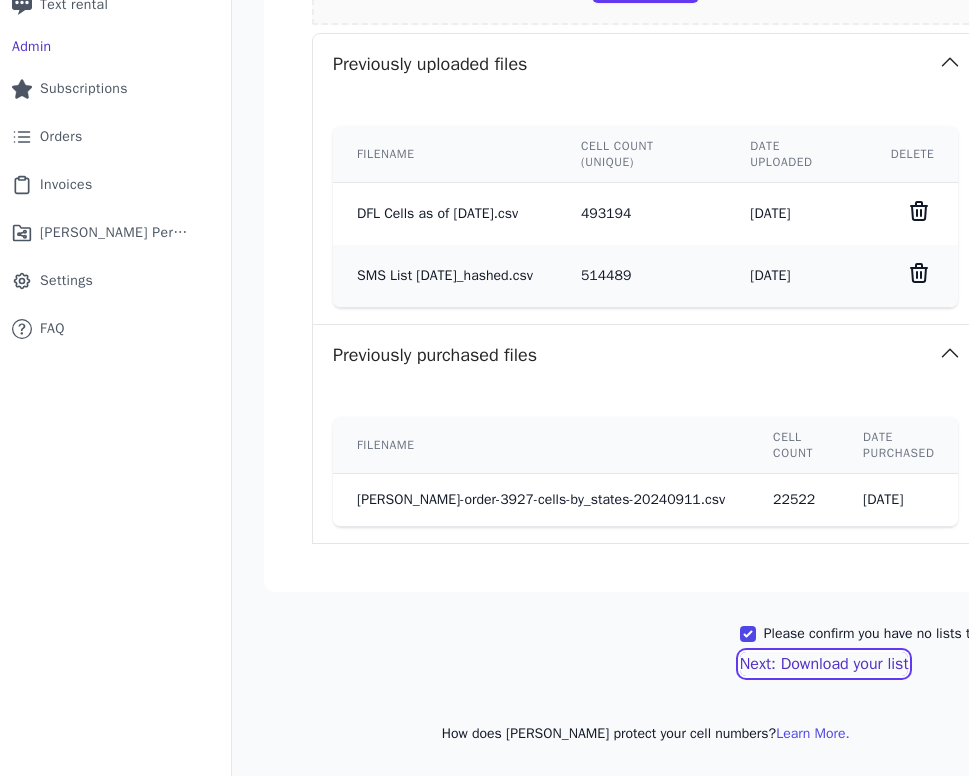 click on "Next: Download your list" at bounding box center (824, 664) 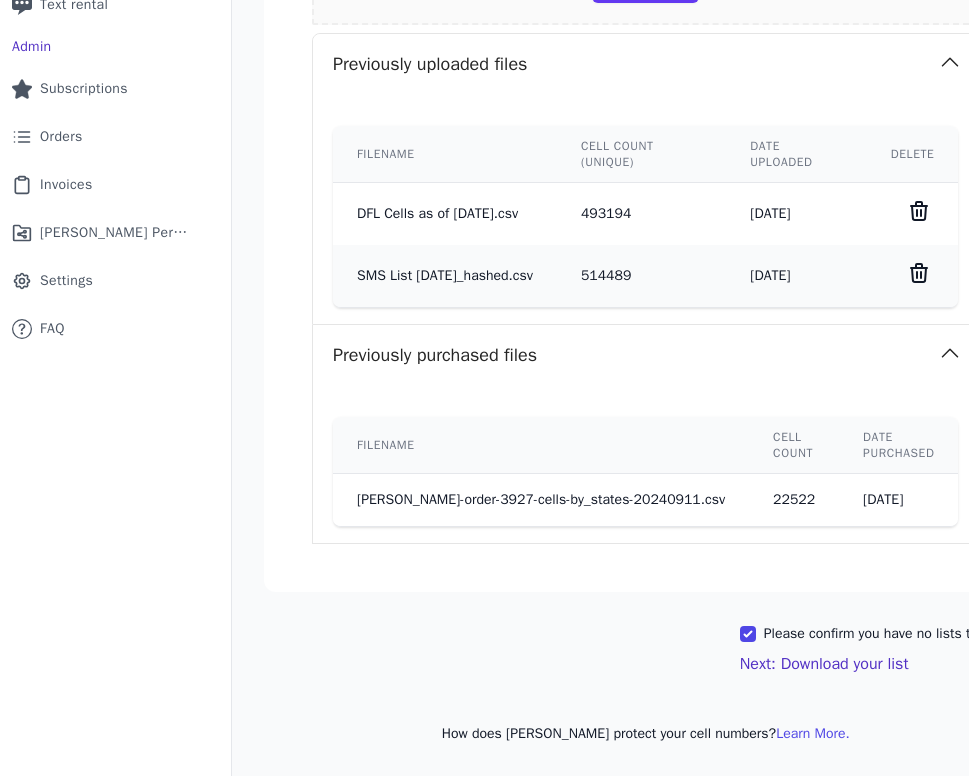 scroll, scrollTop: 564, scrollLeft: 24, axis: both 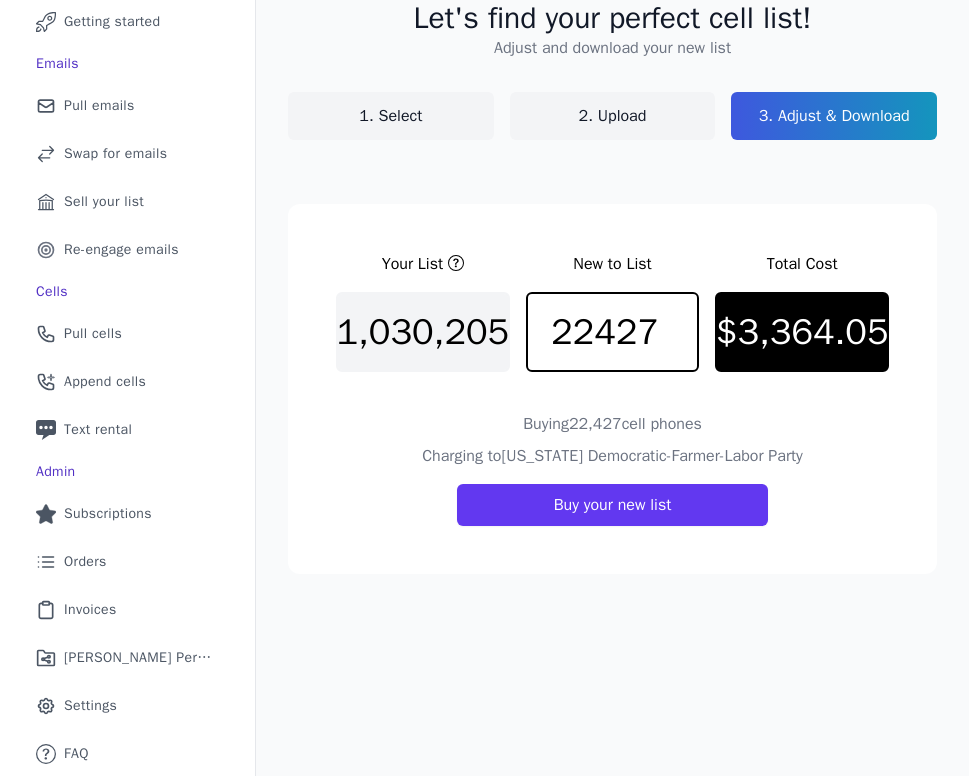 click on "2. Upload" 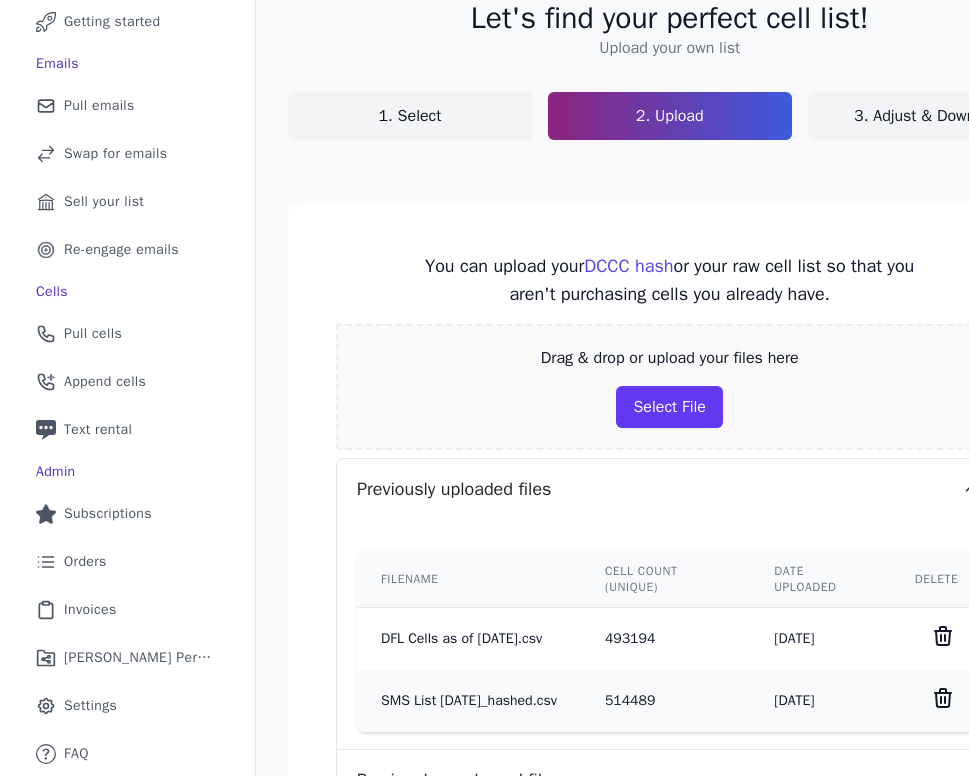 scroll, scrollTop: 568, scrollLeft: 0, axis: vertical 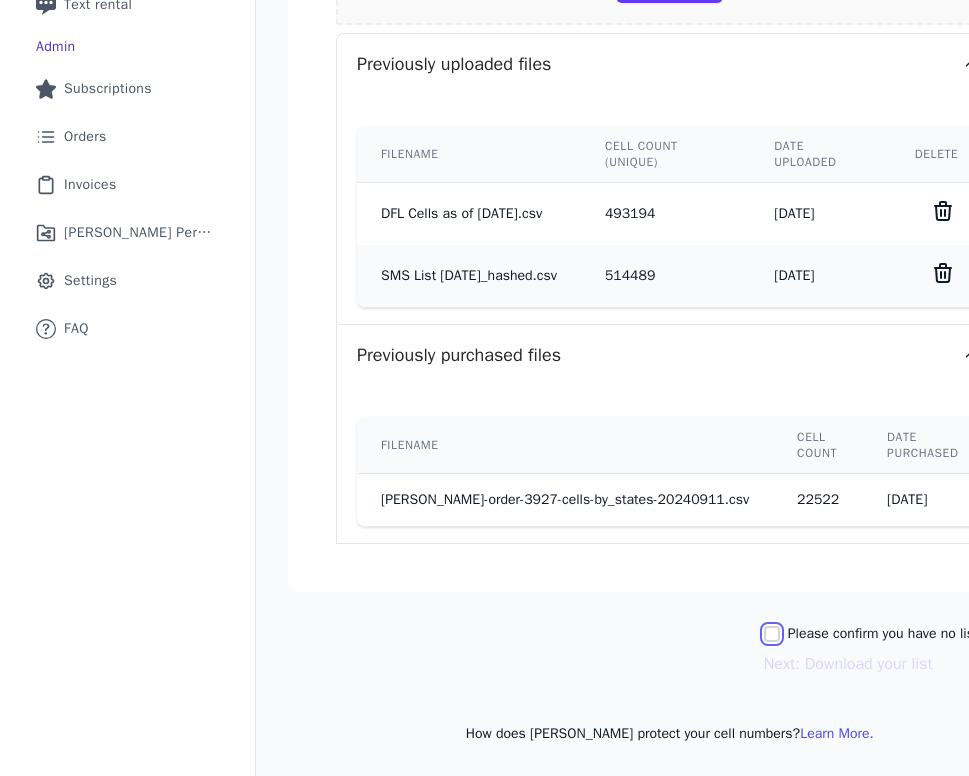 click on "Please confirm you have no lists to upload." at bounding box center (772, 634) 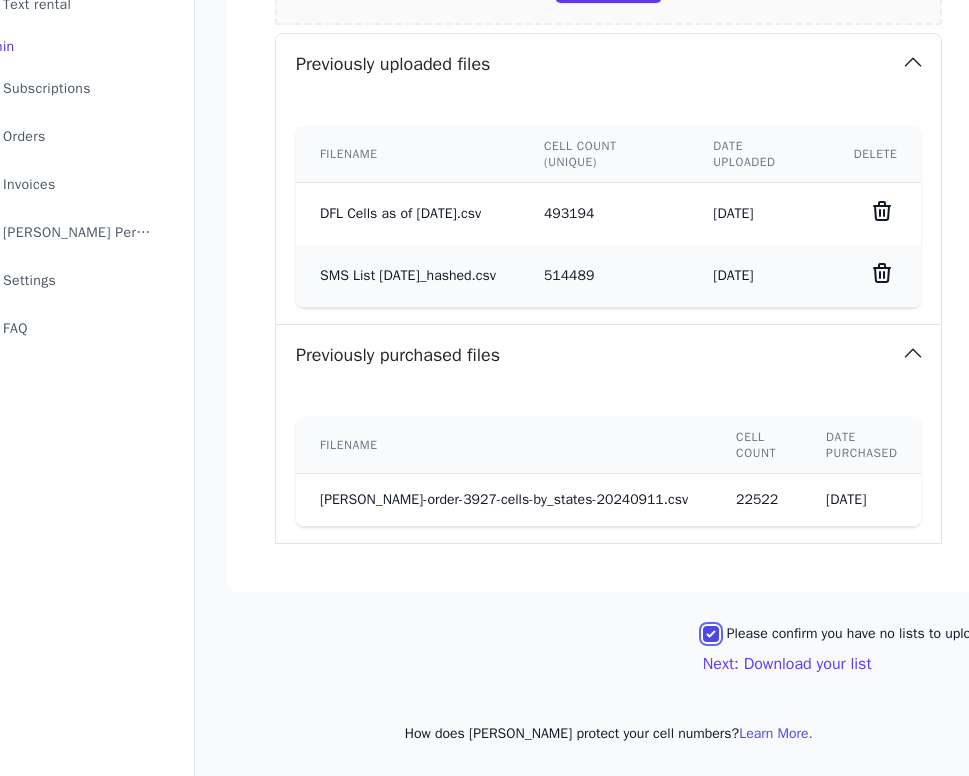 scroll, scrollTop: 568, scrollLeft: 68, axis: both 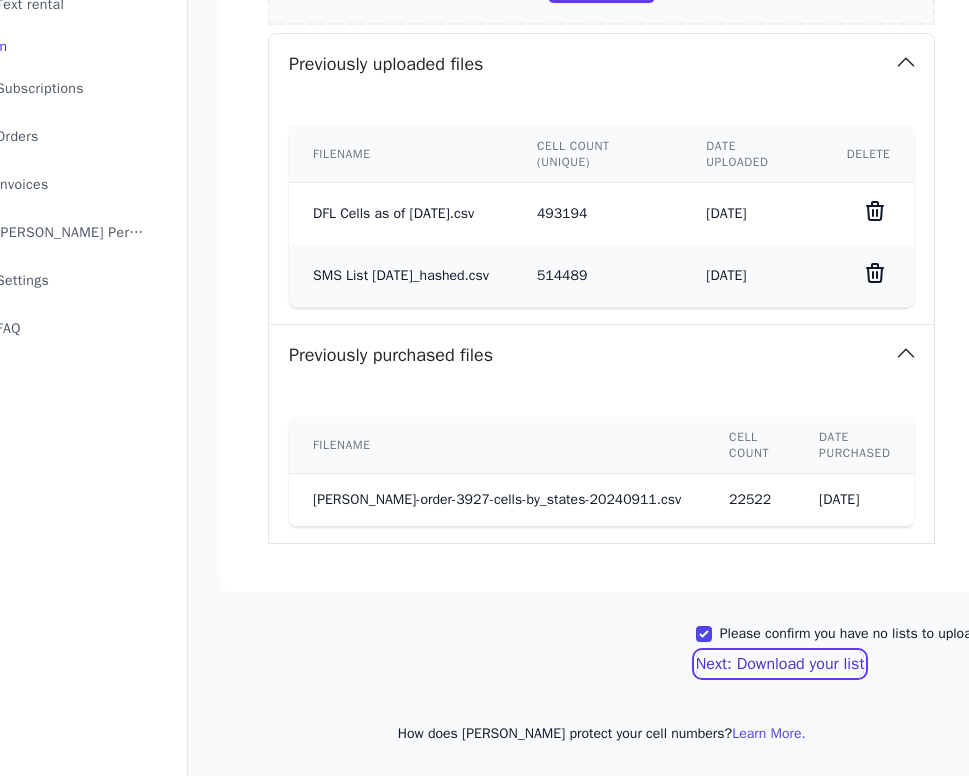 click on "Next: Download your list" at bounding box center [780, 664] 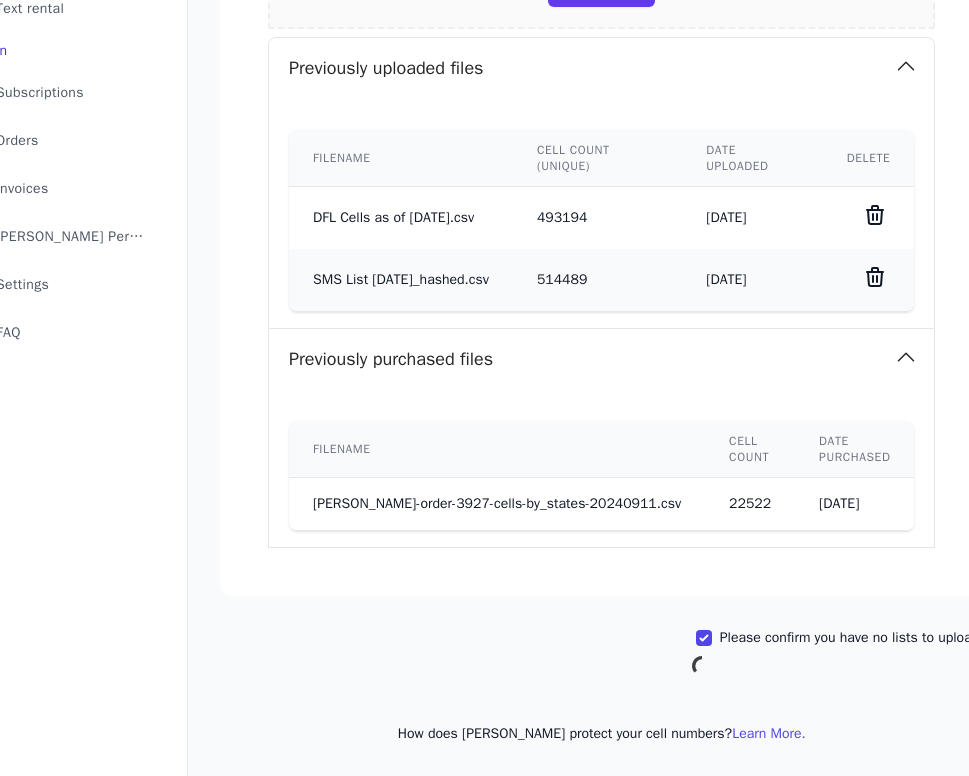 scroll, scrollTop: 564, scrollLeft: 68, axis: both 